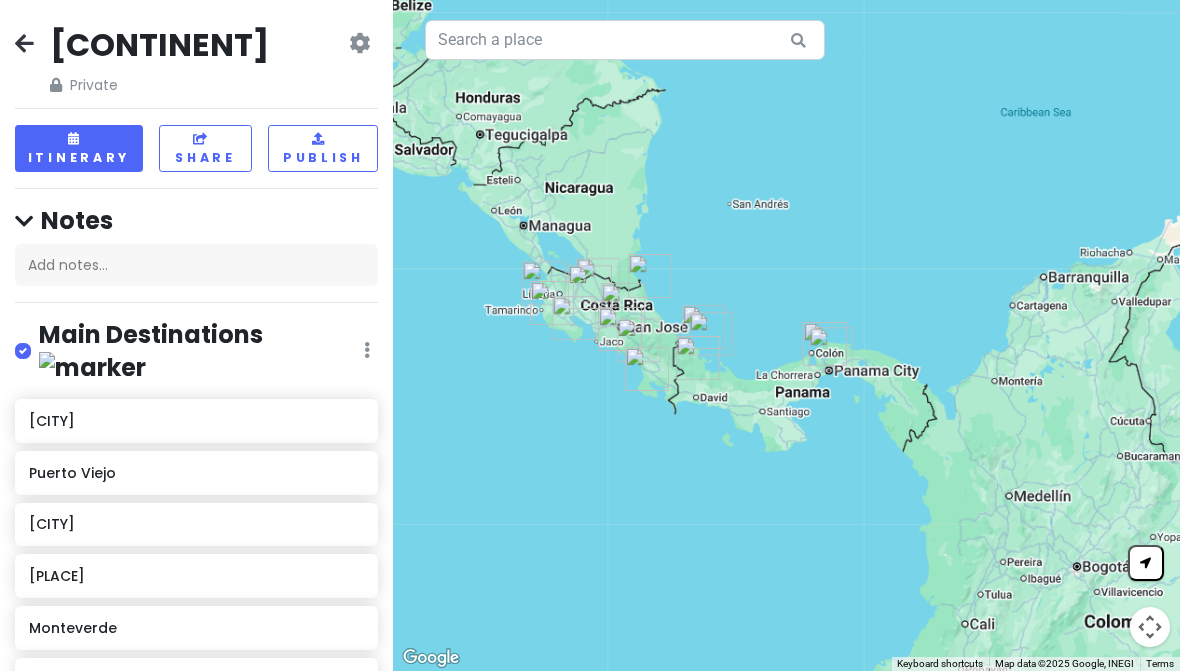 scroll, scrollTop: 0, scrollLeft: 0, axis: both 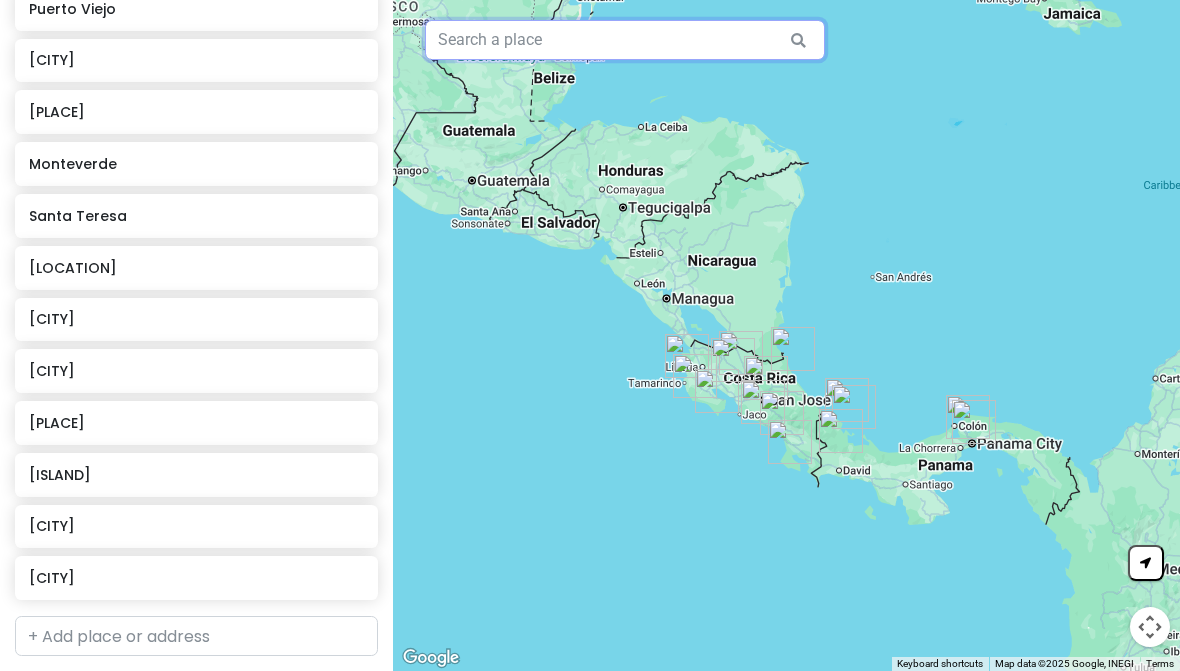 click at bounding box center [625, 40] 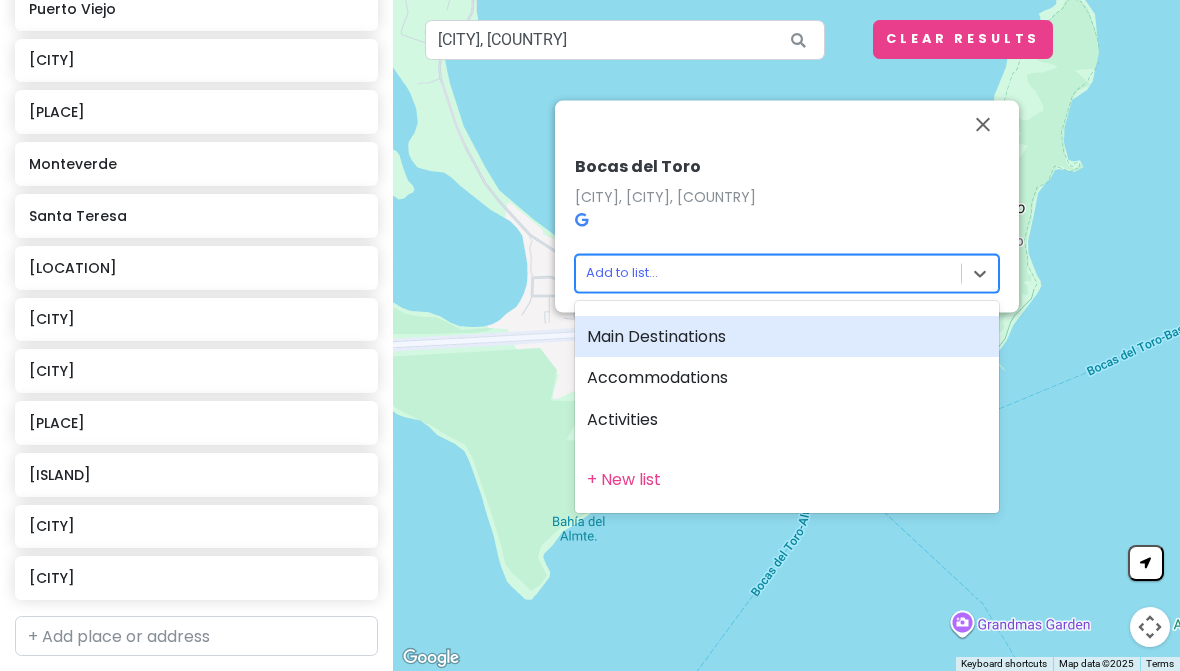click on "Main Destinations" at bounding box center [787, 337] 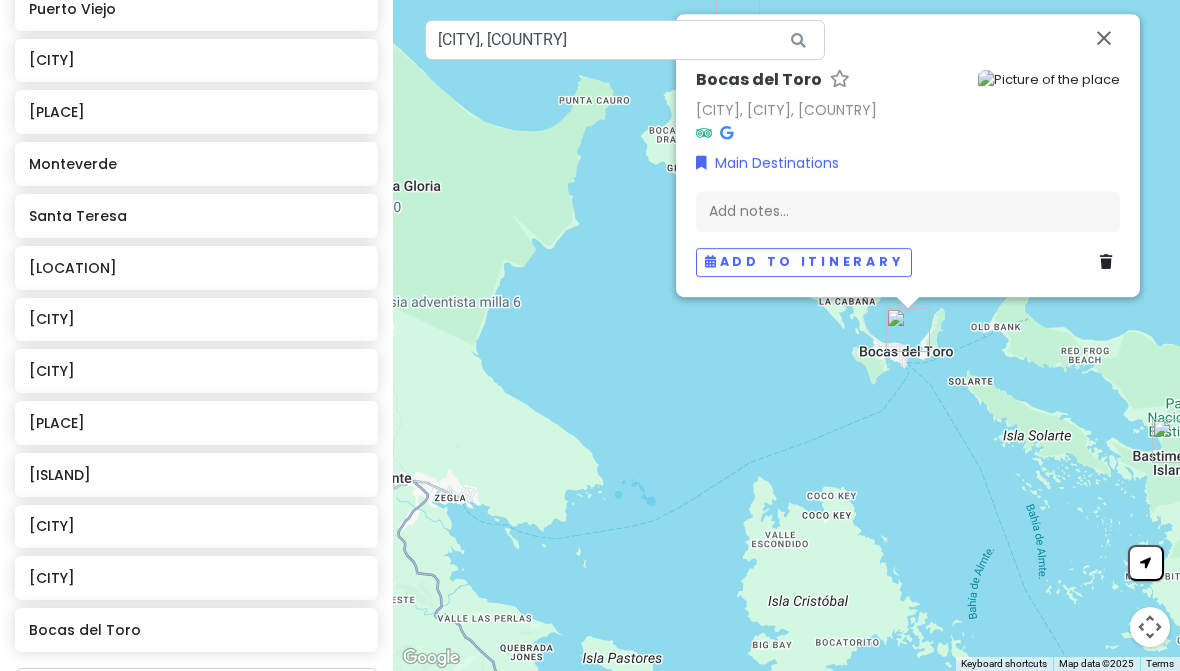 click at bounding box center [1104, 38] 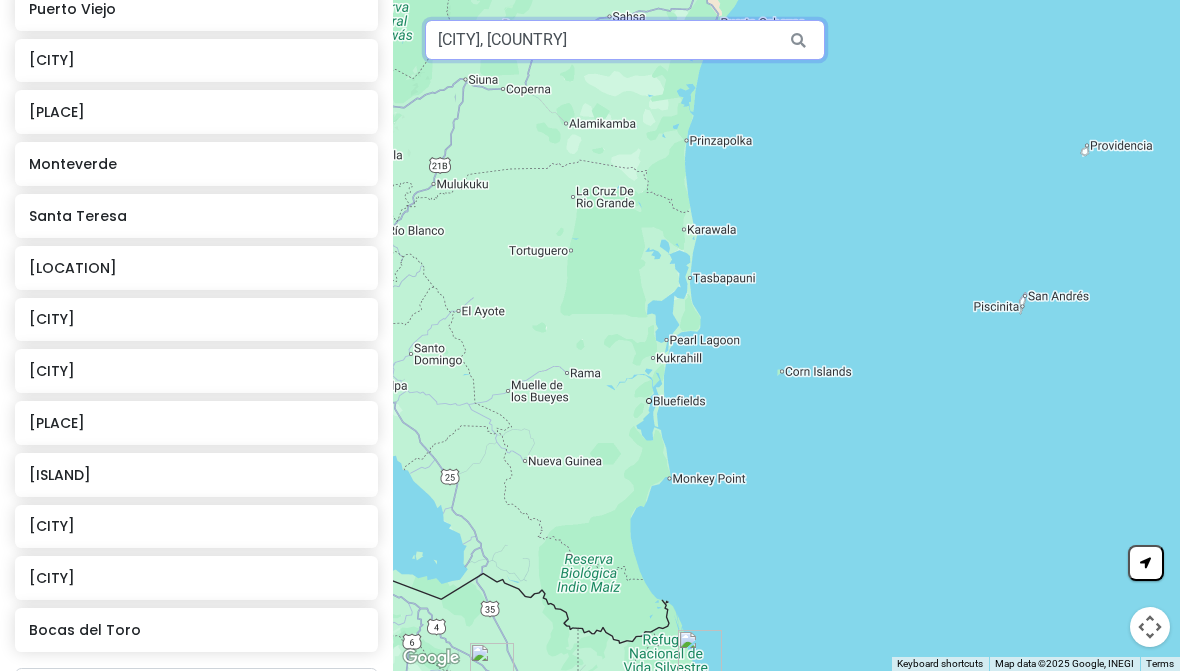 click on "[CITY], [COUNTRY]" at bounding box center [625, 40] 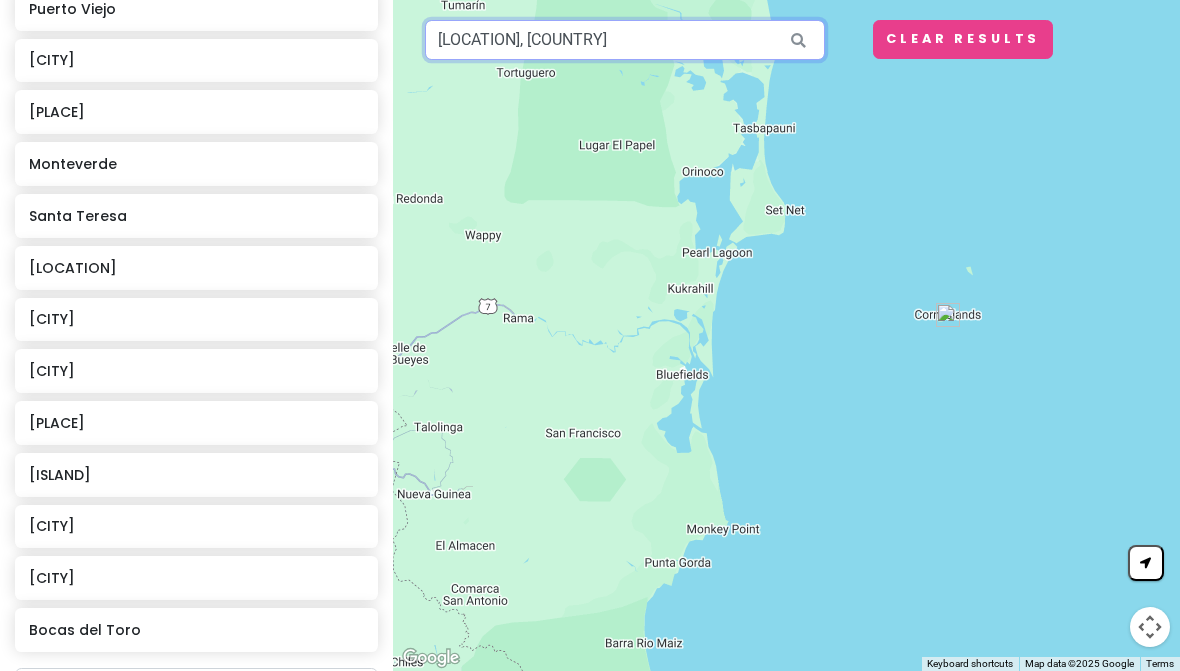 click on "[LOCATION], [COUNTRY]" at bounding box center (625, 40) 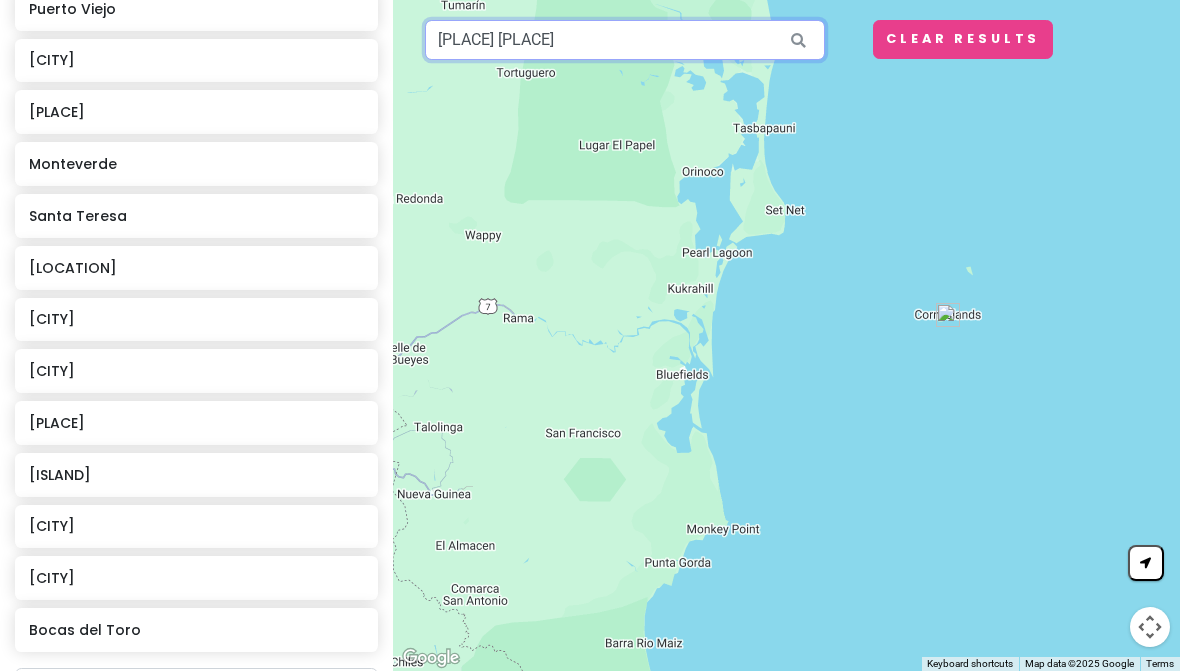 click on "[PLACE] [PLACE]" at bounding box center (625, 40) 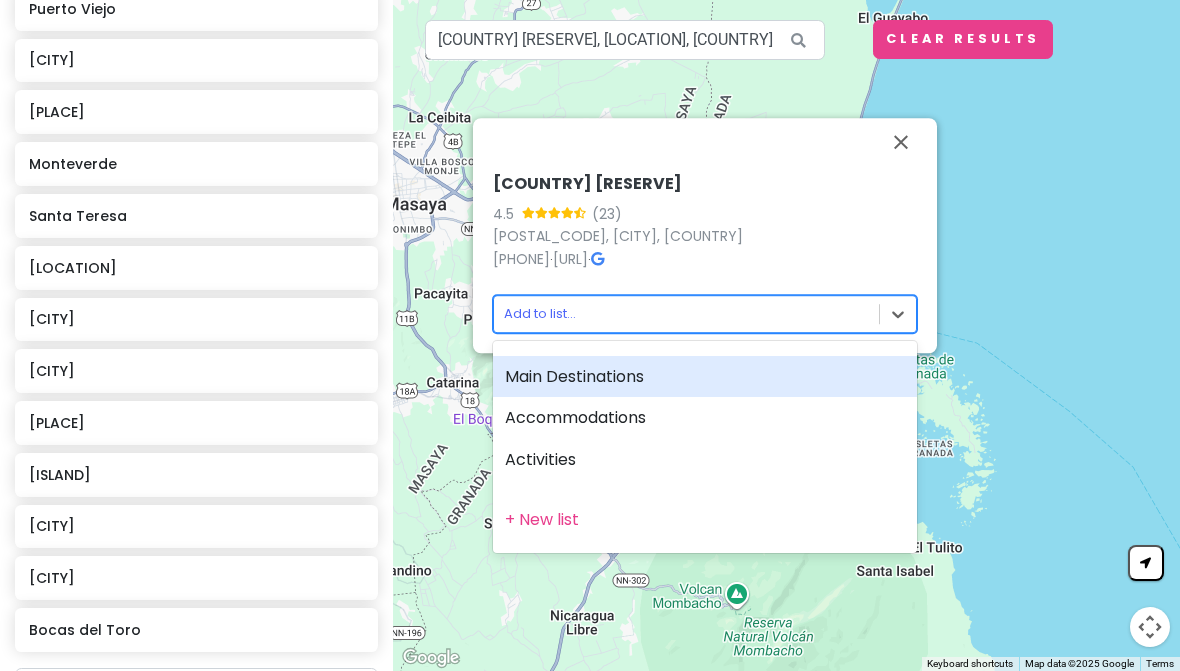 click on "Activities" at bounding box center (705, 460) 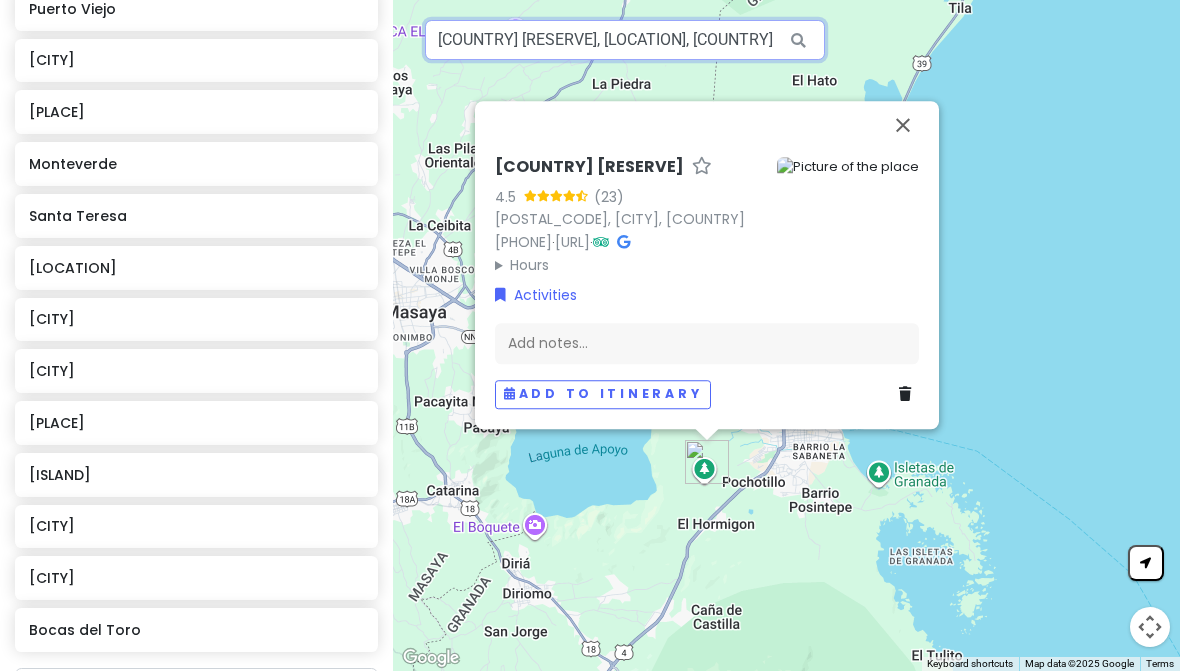 click on "[COUNTRY] [RESERVE], [LOCATION], [COUNTRY]" at bounding box center (625, 40) 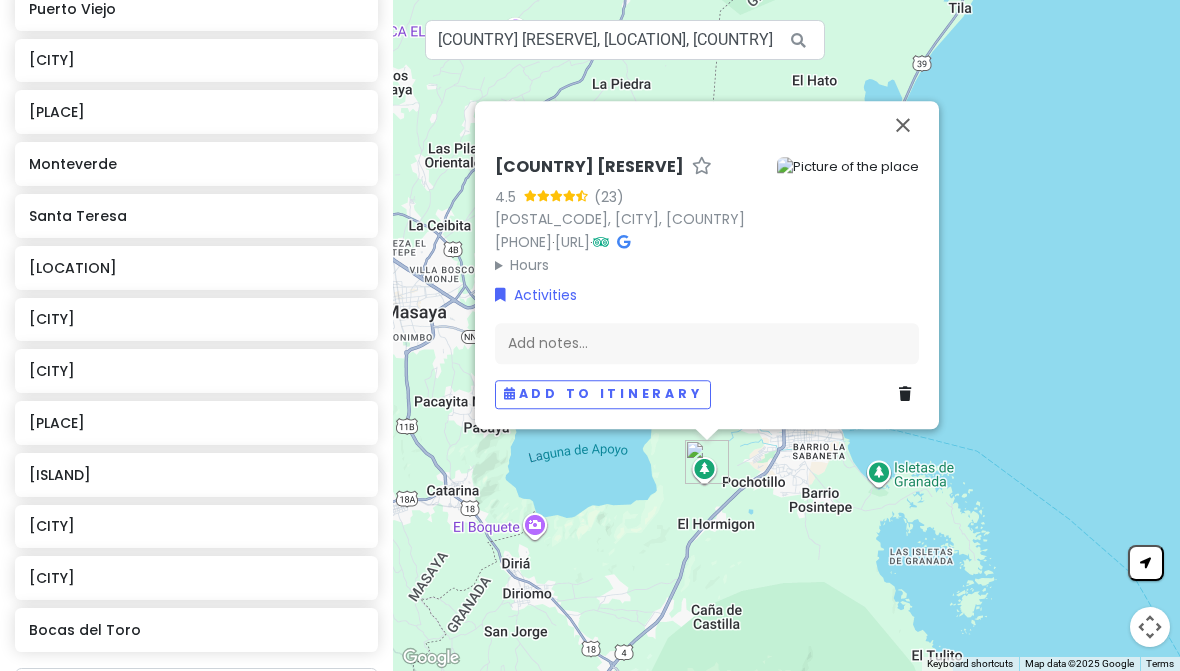 click at bounding box center [903, 125] 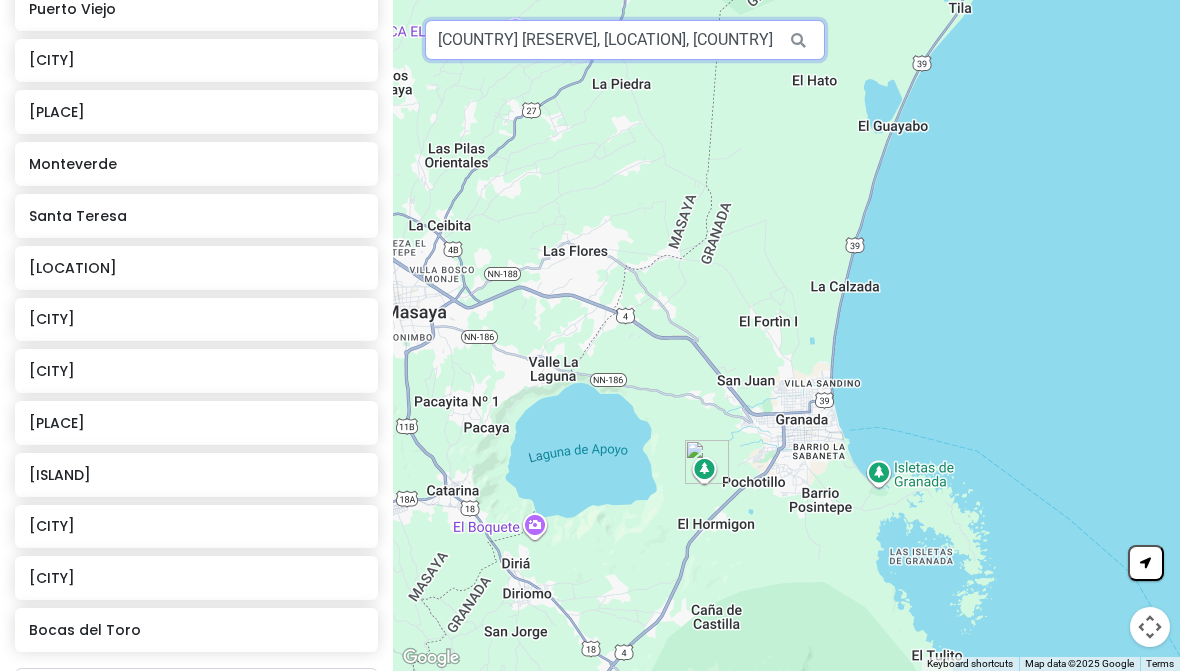 click on "[COUNTRY] [RESERVE], [LOCATION], [COUNTRY]" at bounding box center (625, 40) 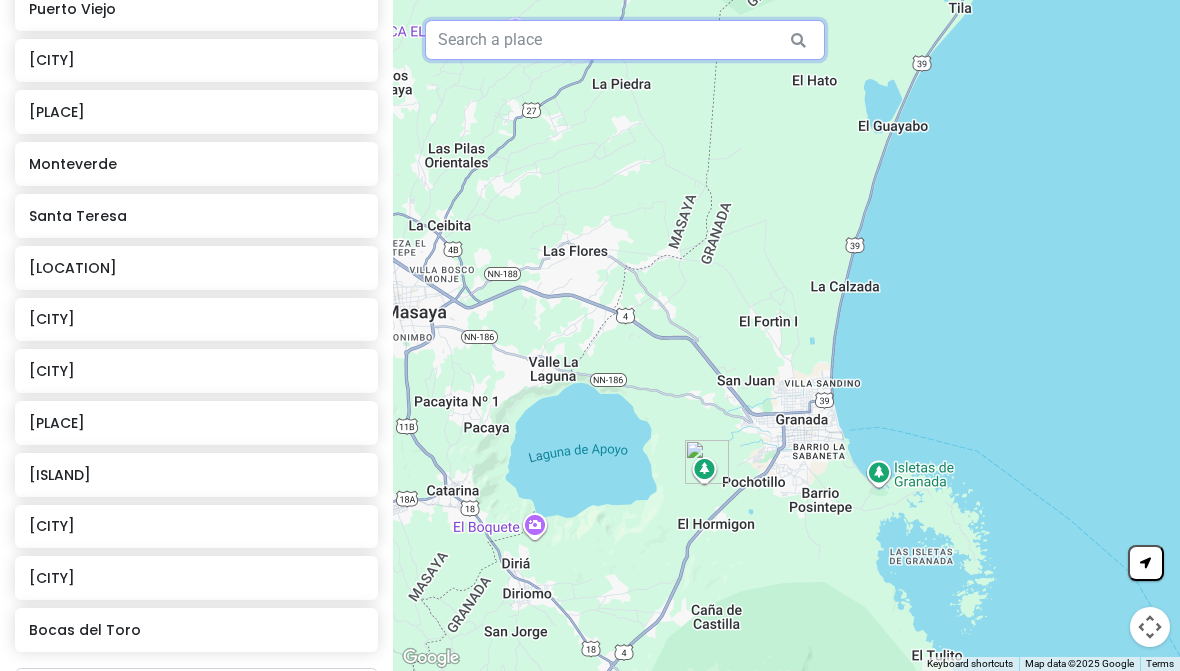 click at bounding box center [625, 40] 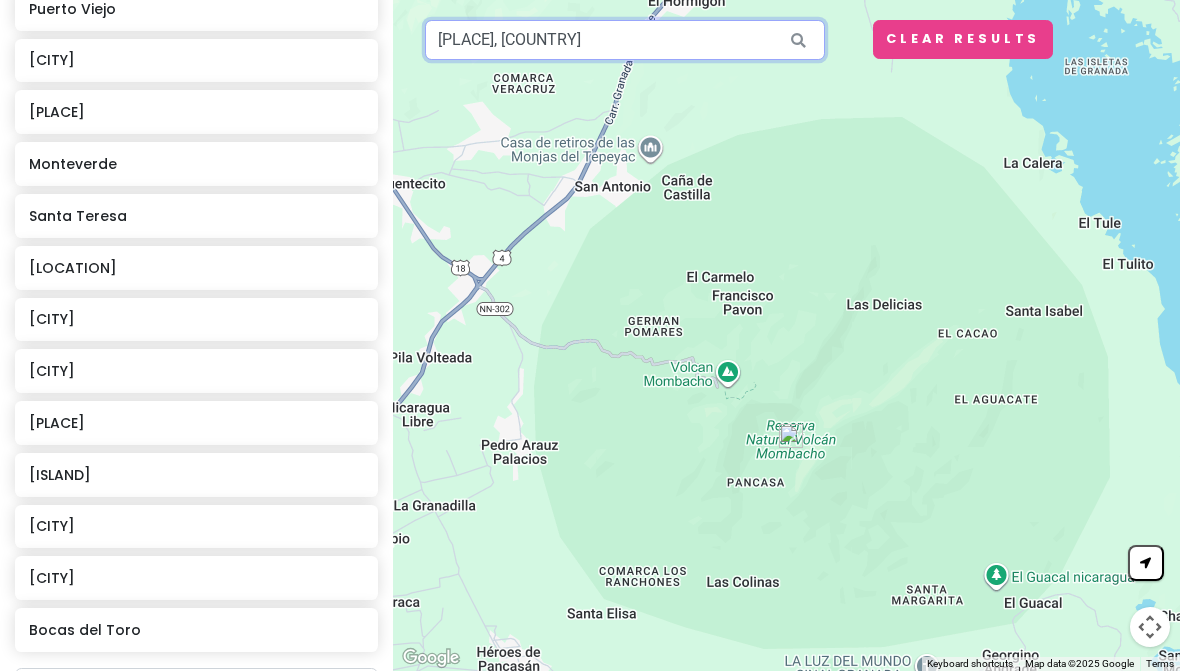 click on "[PLACE], [COUNTRY]" at bounding box center [625, 40] 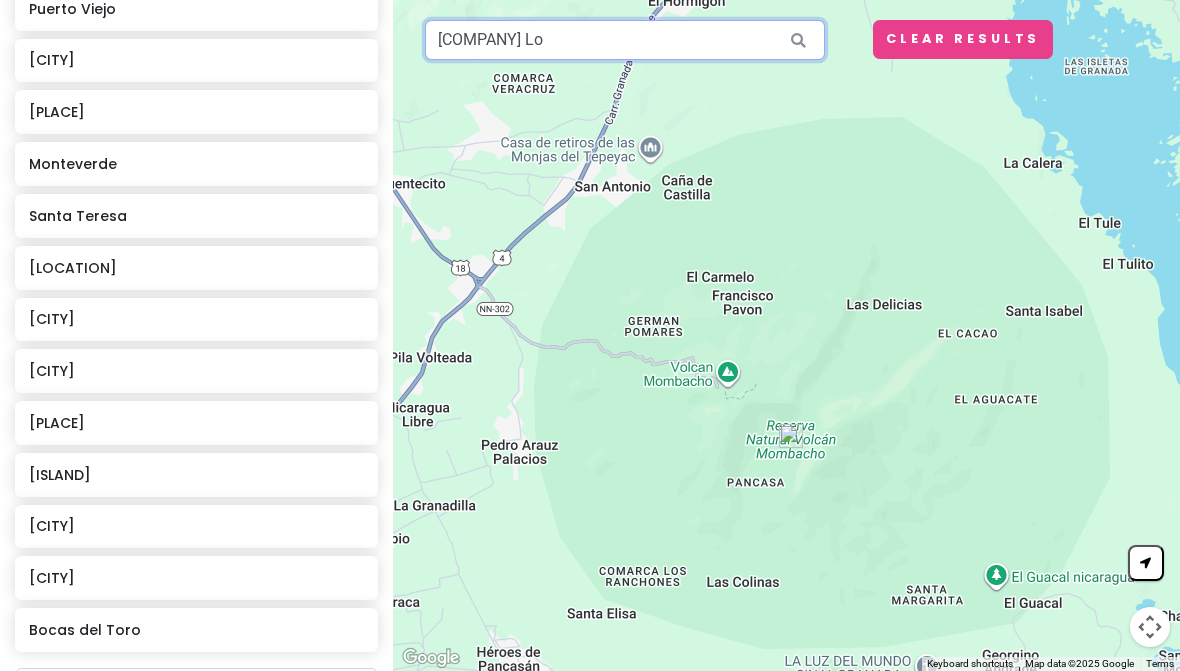click on "[COMPANY] Lo" at bounding box center (625, 40) 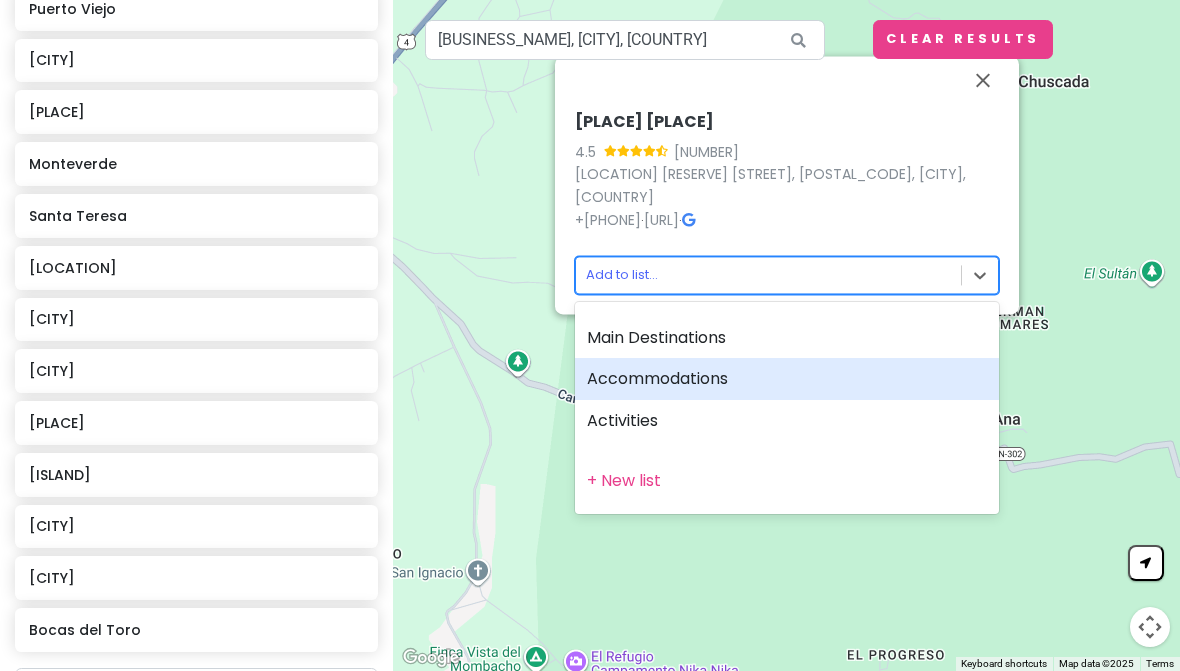 click on "Accommodations" at bounding box center [787, 379] 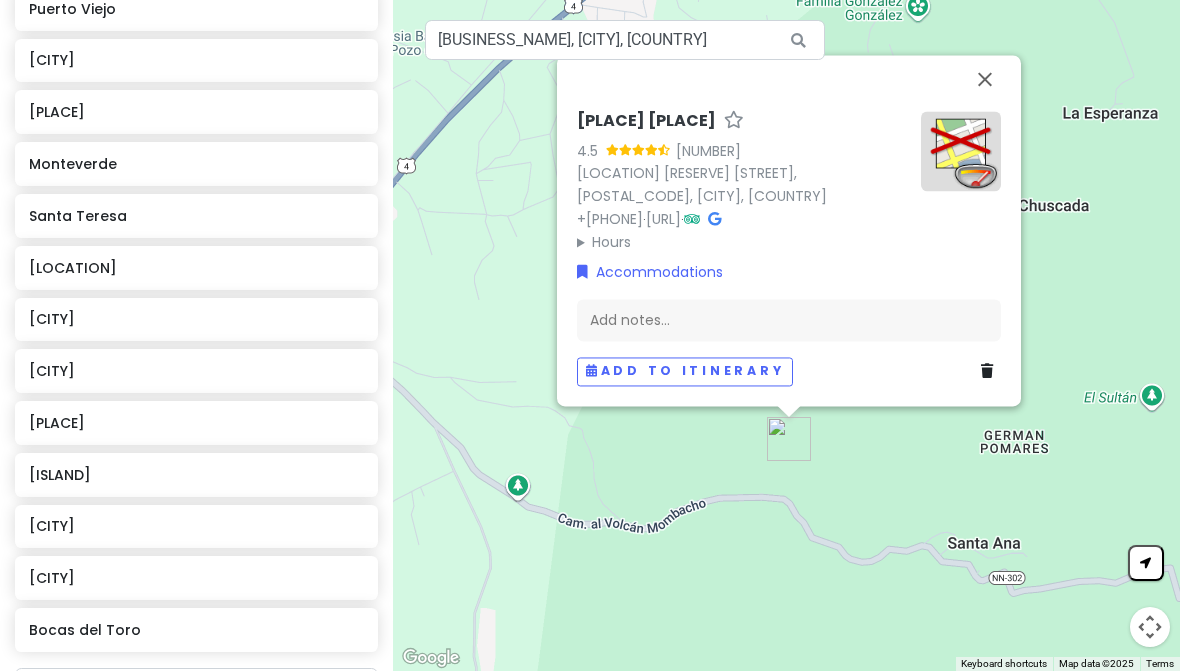 click at bounding box center (985, 79) 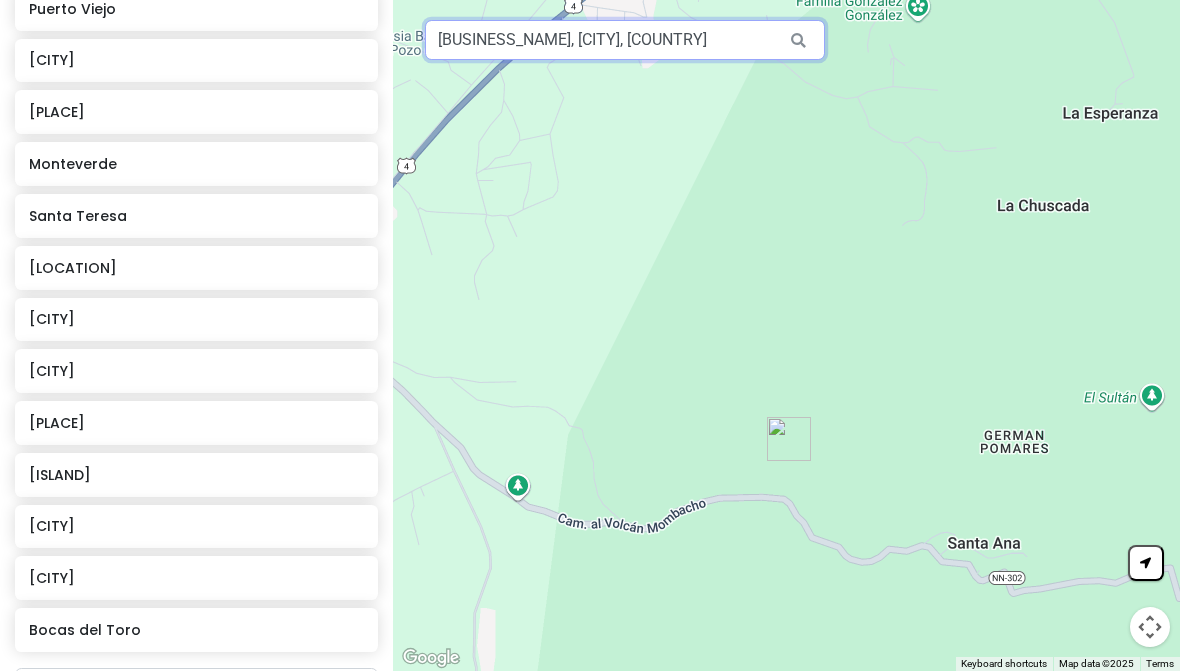 click on "[BUSINESS_NAME], [CITY], [COUNTRY]" at bounding box center [625, 40] 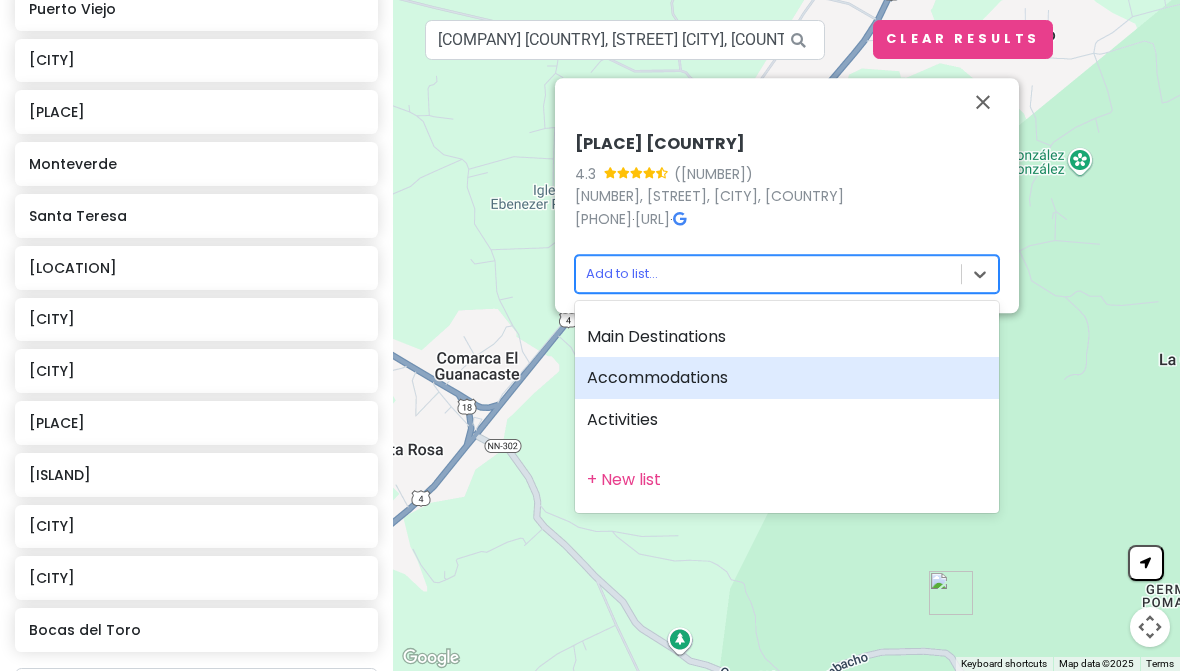 click on "Accommodations" at bounding box center [787, 378] 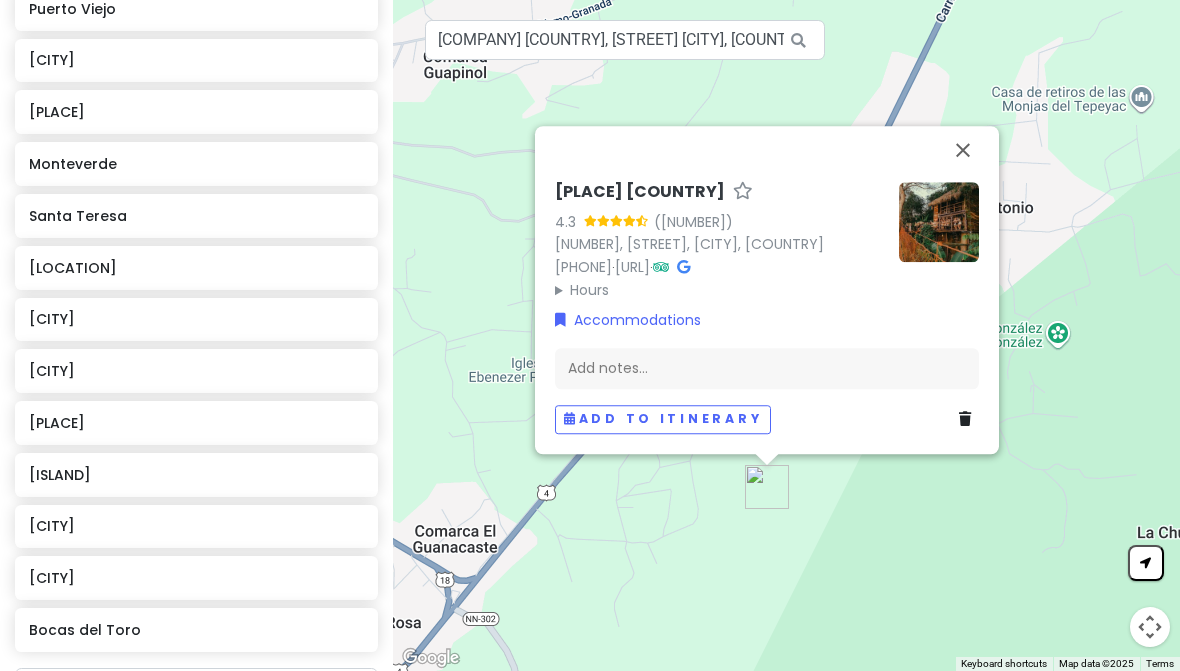 click at bounding box center [963, 150] 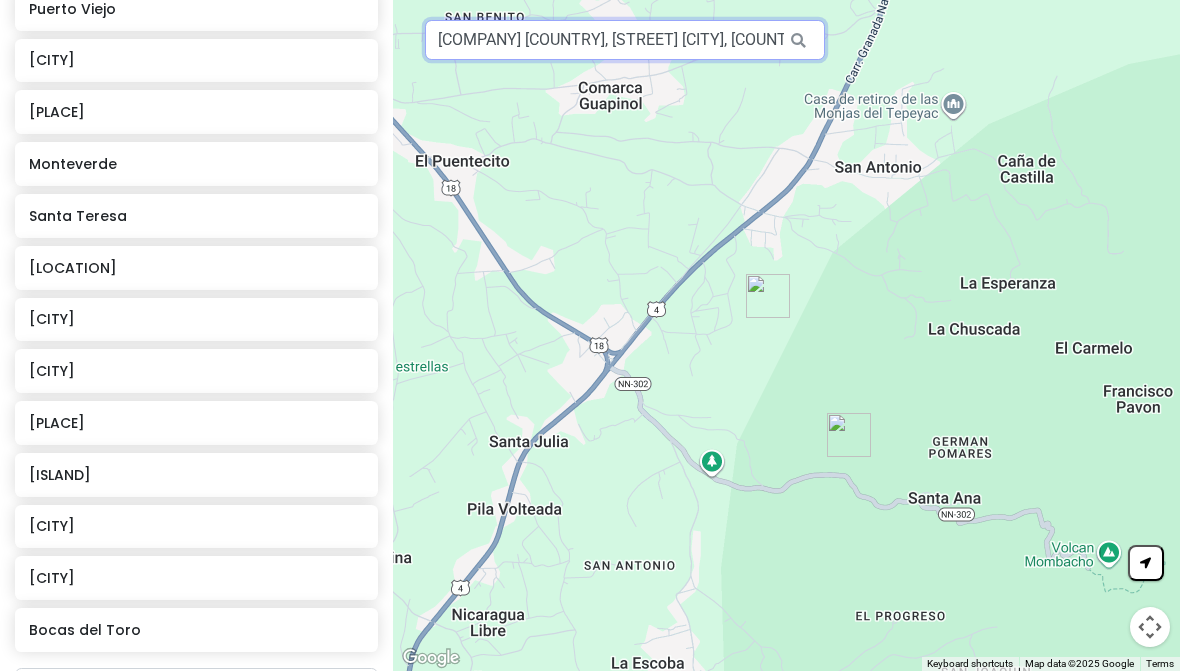 click on "[COMPANY] [COUNTRY], [STREET] [CITY], [COUNTRY]" at bounding box center (625, 40) 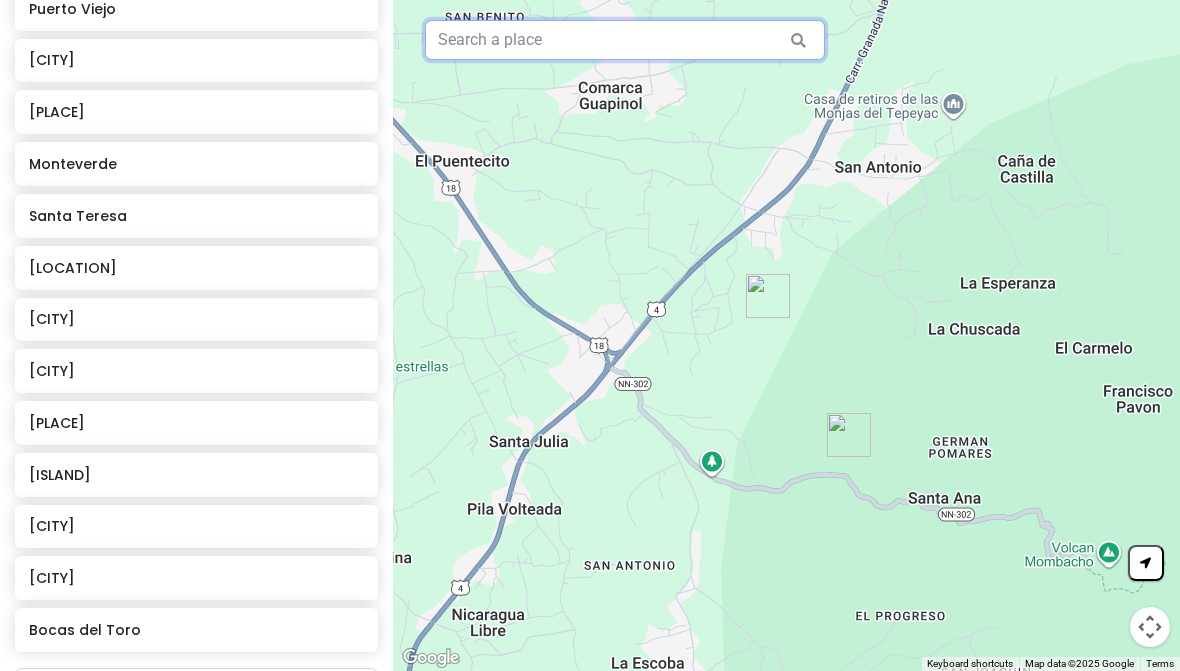 click at bounding box center [625, 40] 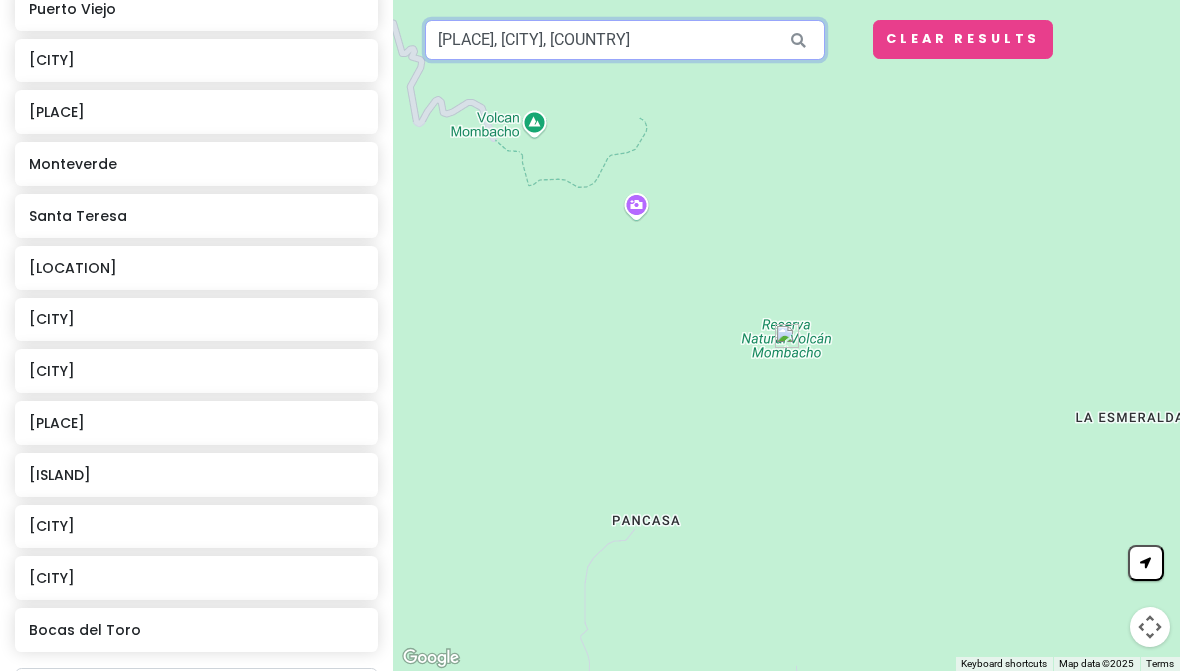 click on "[PLACE], [CITY], [COUNTRY]" at bounding box center [625, 40] 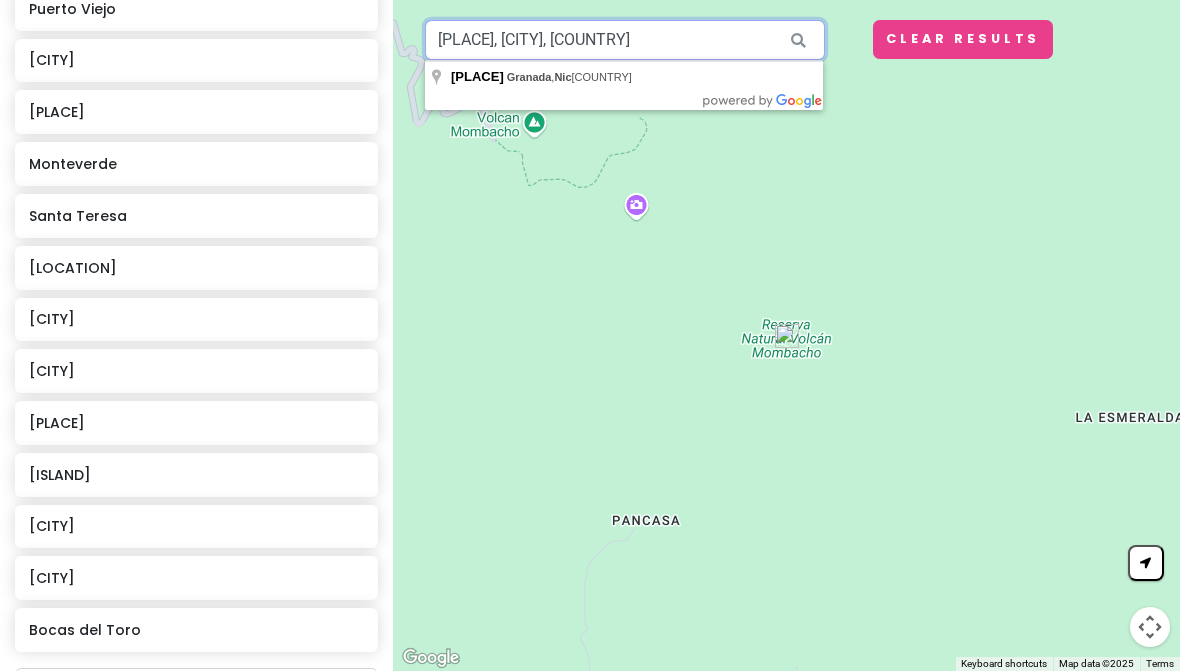 type on "[PLACE], [CITY]," 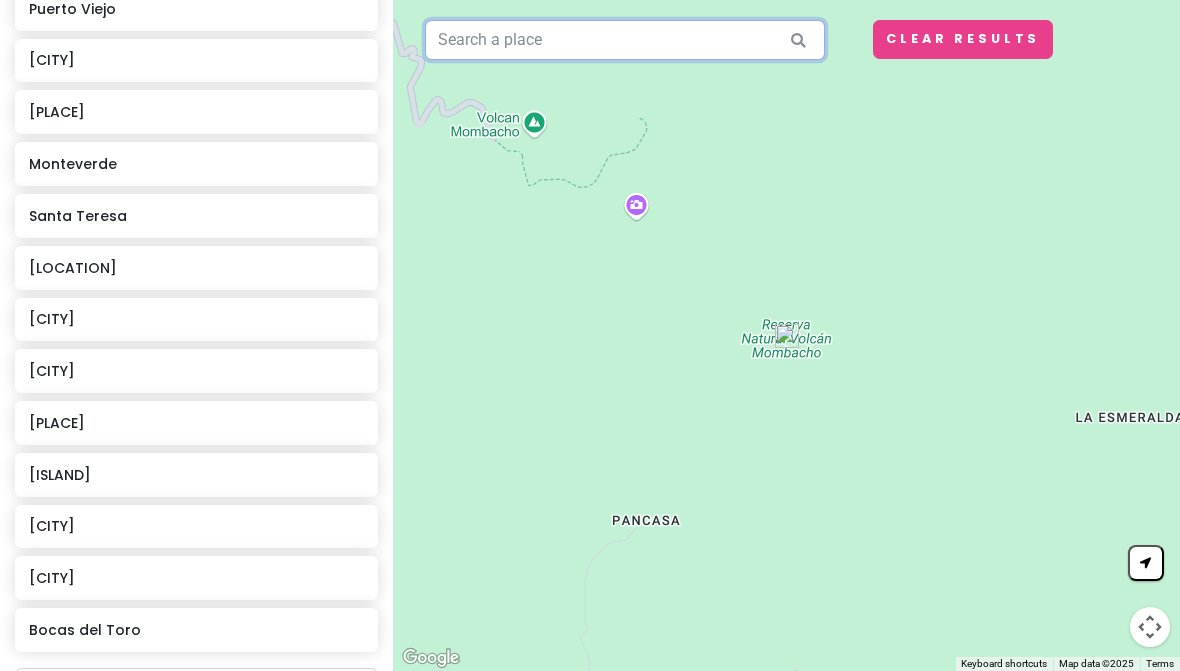 click at bounding box center [625, 40] 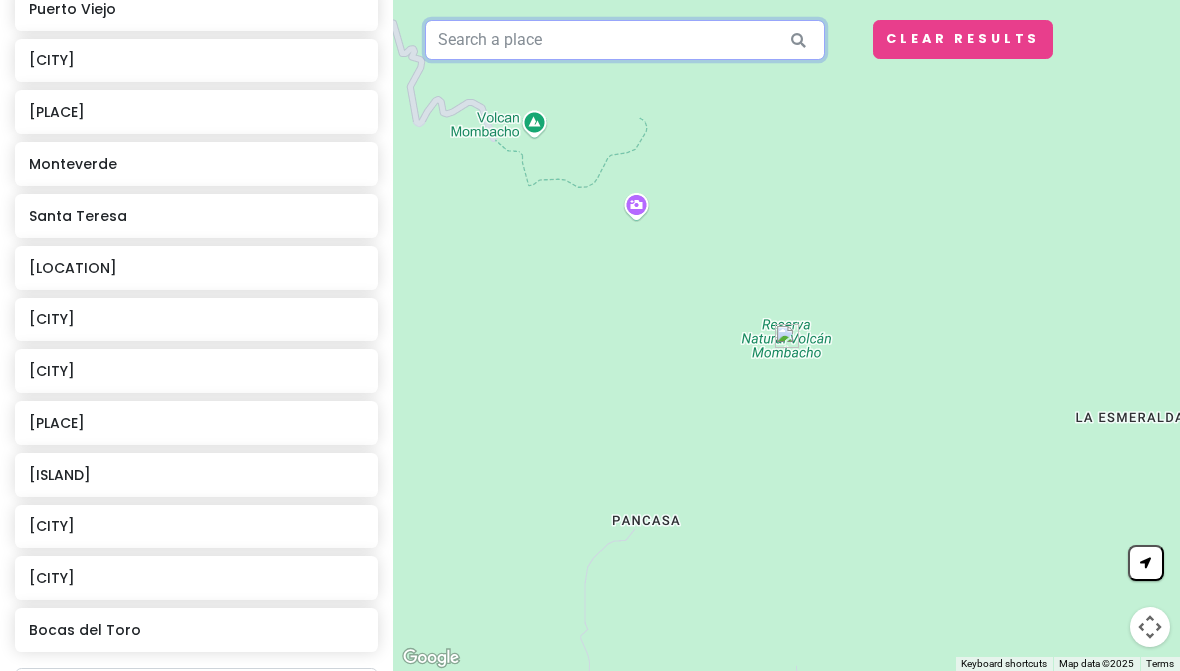 paste on "Mombacho" 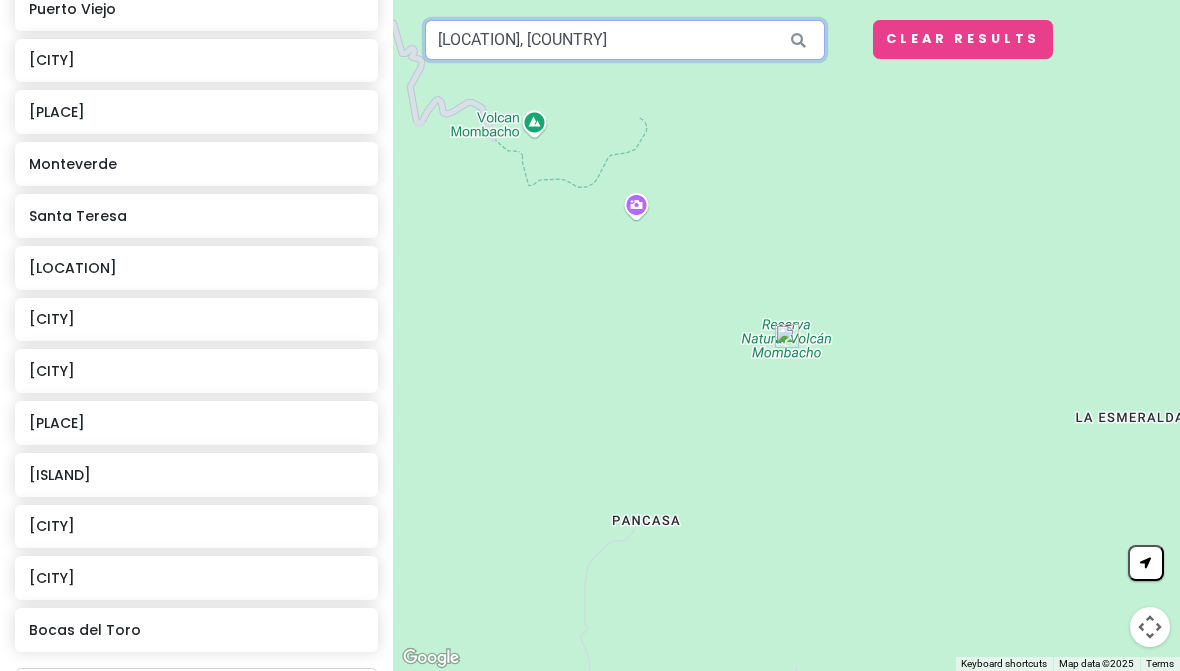 click on "[LOCATION], [COUNTRY]" at bounding box center (625, 40) 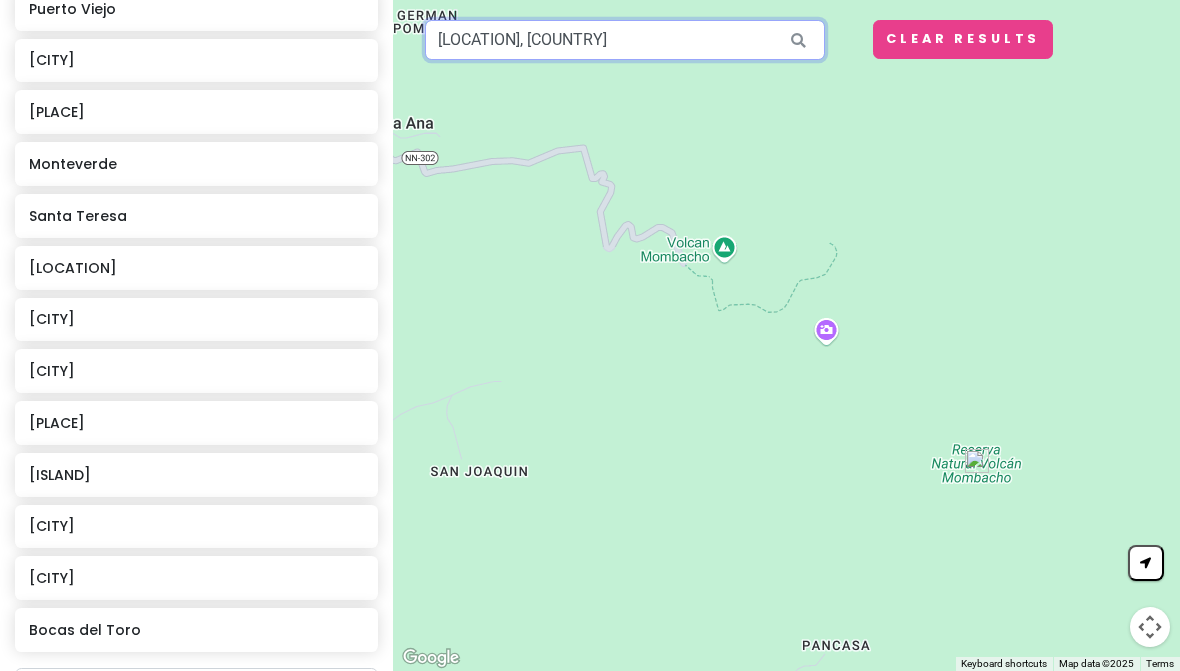 click on "[LOCATION], [COUNTRY]" at bounding box center (625, 40) 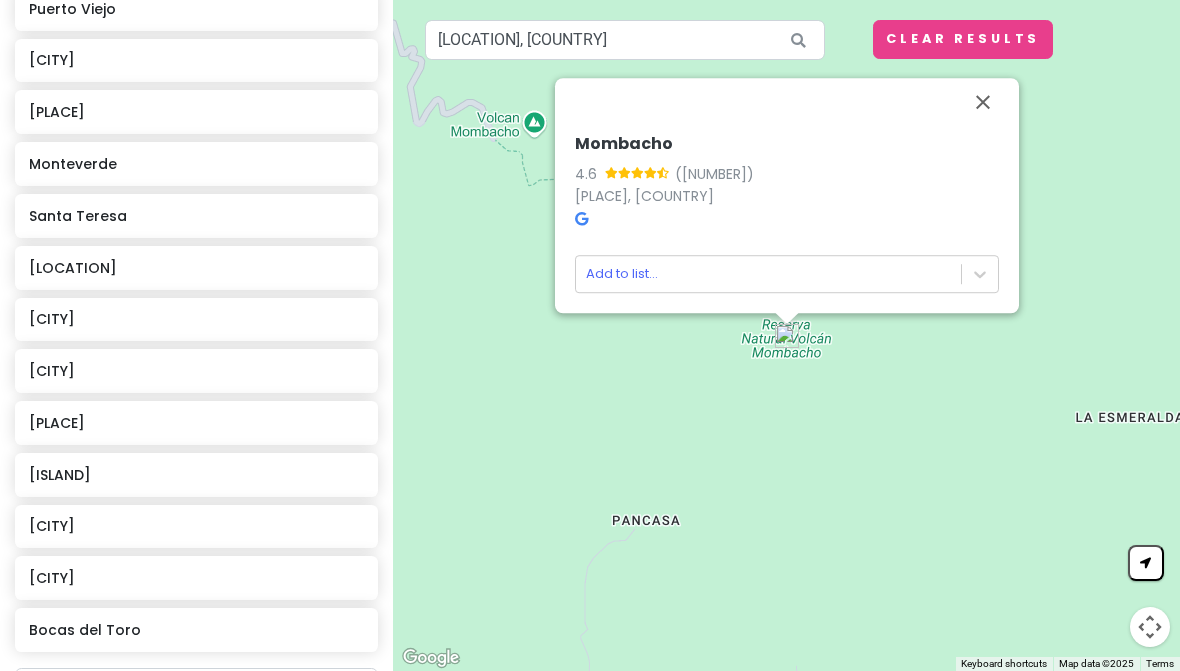 click on "[PLACE], [COUNTRY]" at bounding box center [644, 196] 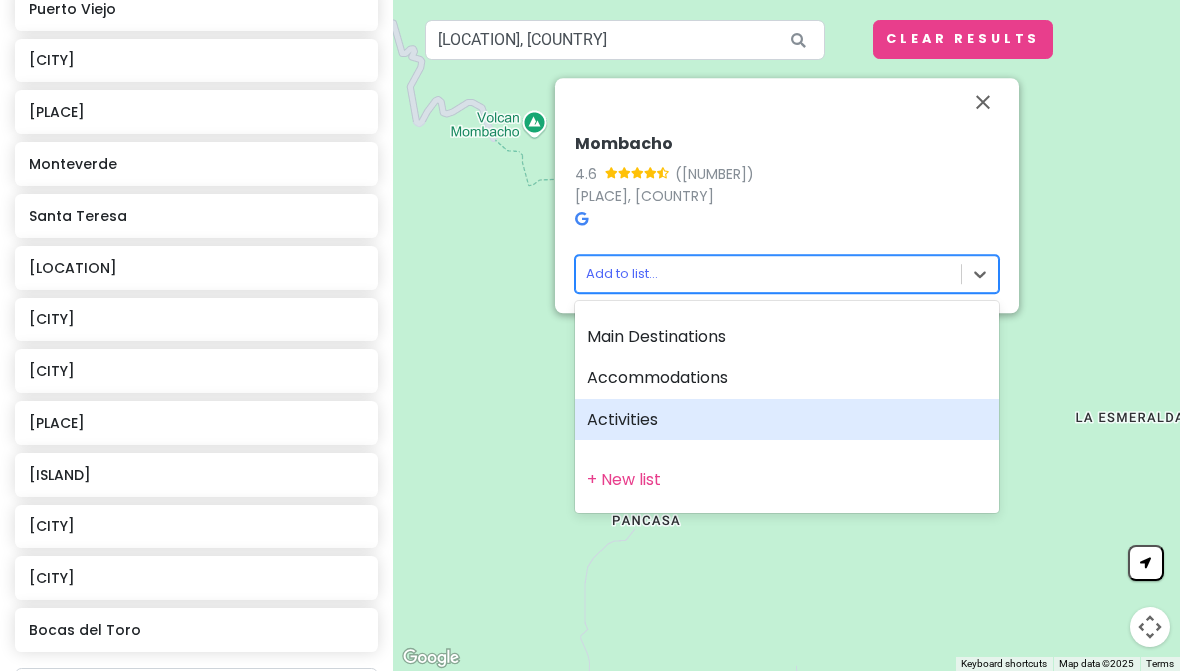 click on "Activities" at bounding box center [787, 420] 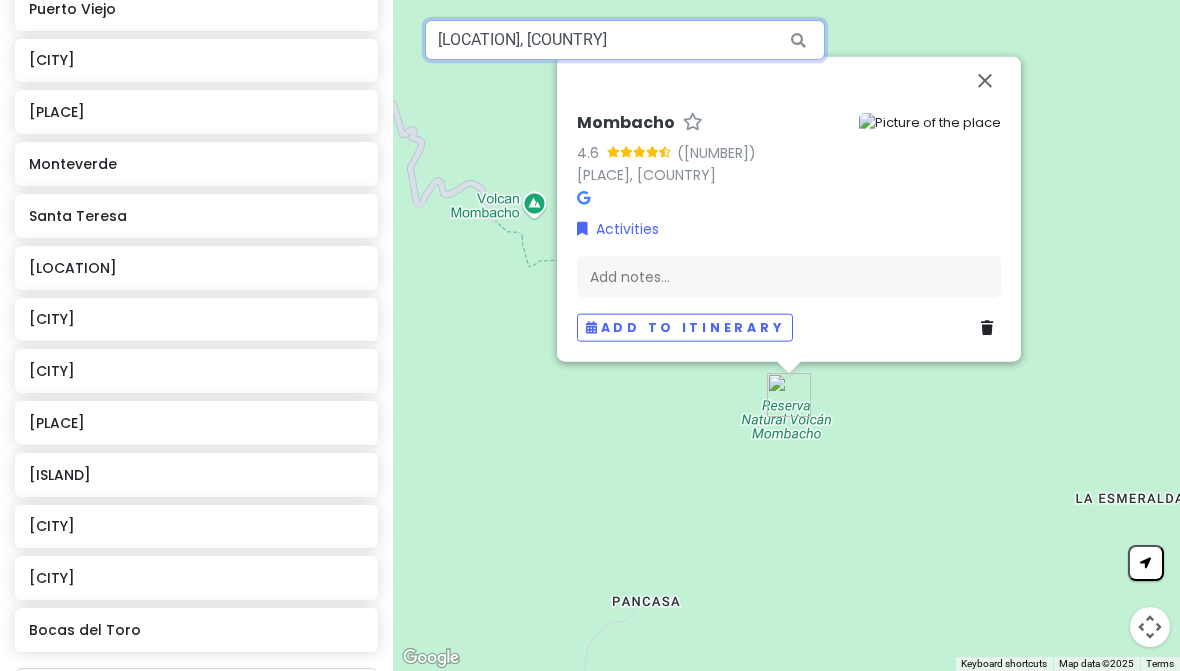 click on "[LOCATION], [COUNTRY]" at bounding box center (625, 40) 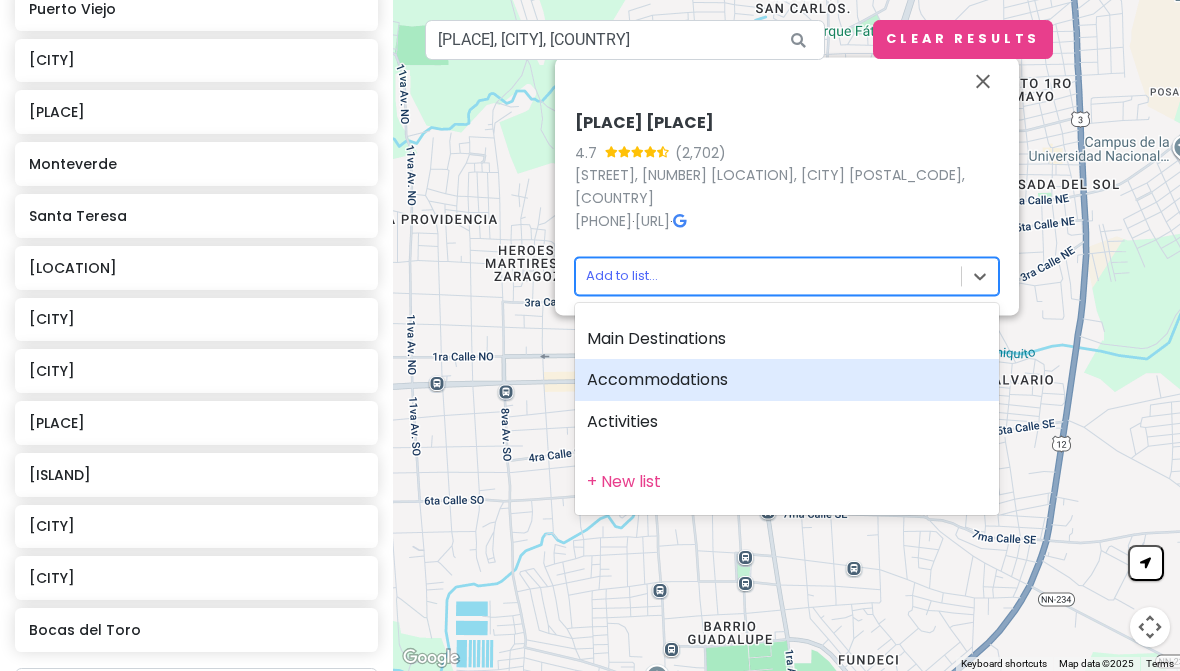 click on "Accommodations" at bounding box center (787, 380) 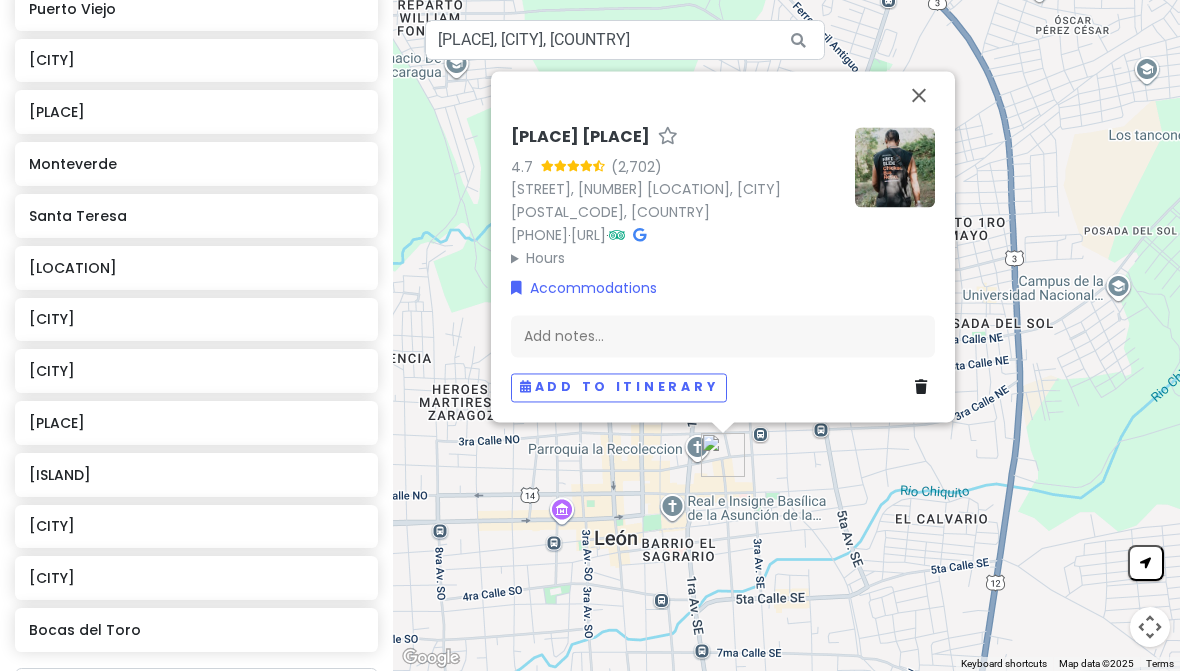 click at bounding box center [919, 95] 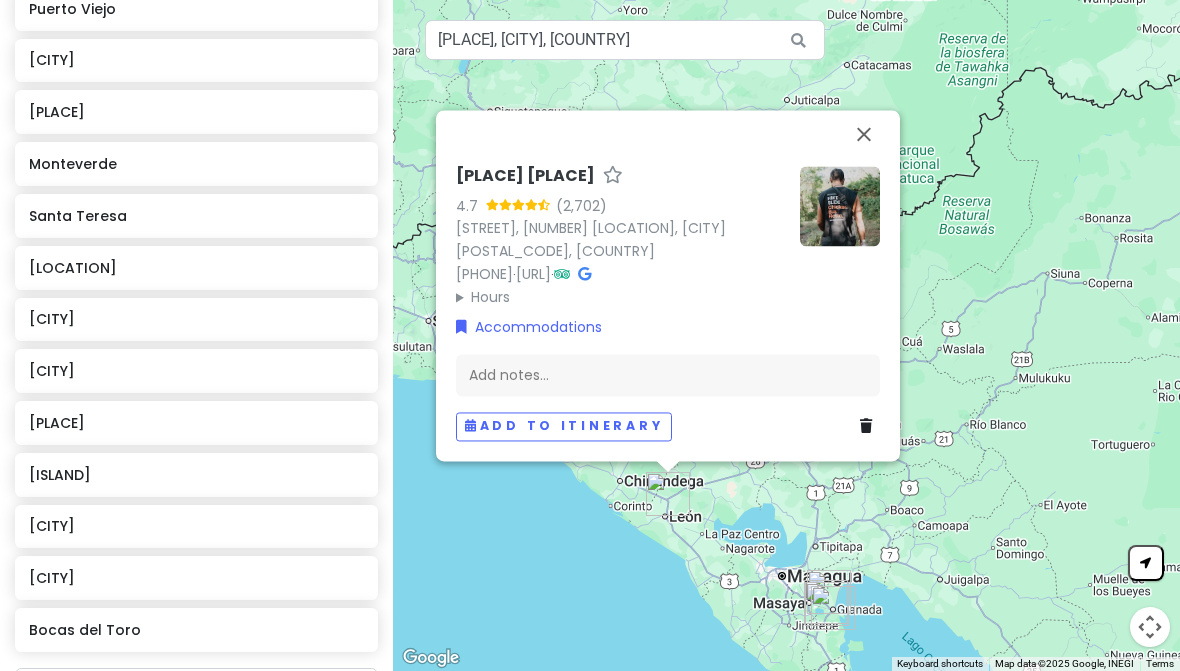 click at bounding box center [864, 134] 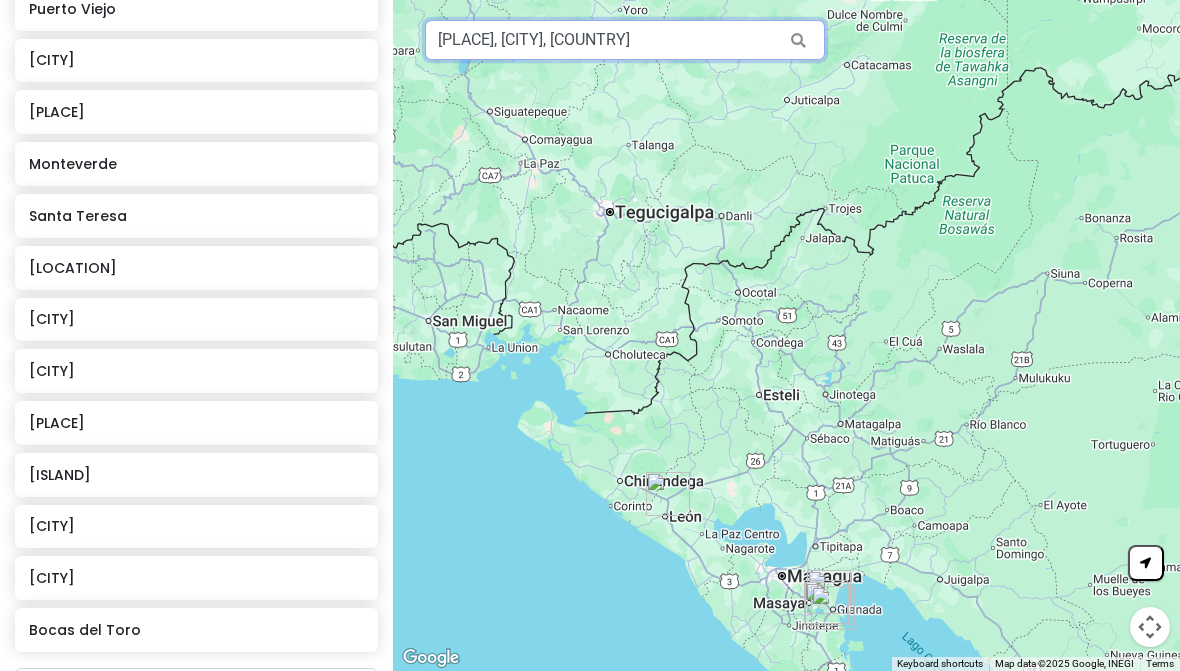 click on "[PLACE], [CITY], [COUNTRY]" at bounding box center [625, 40] 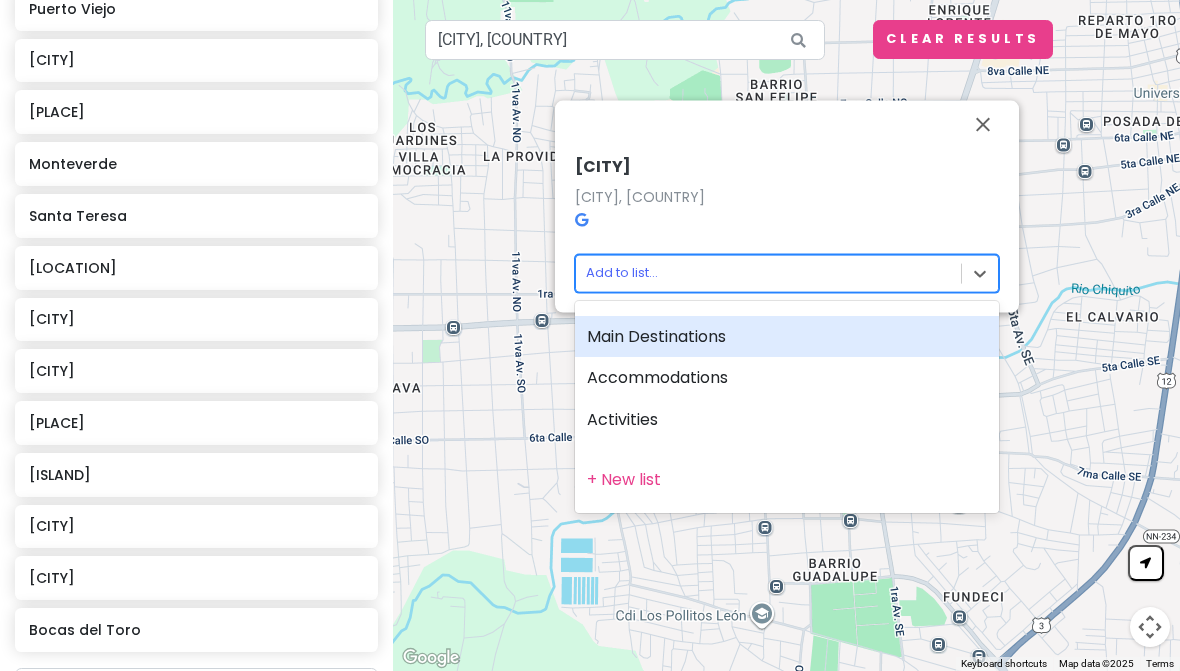 click on "Main Destinations" at bounding box center [787, 337] 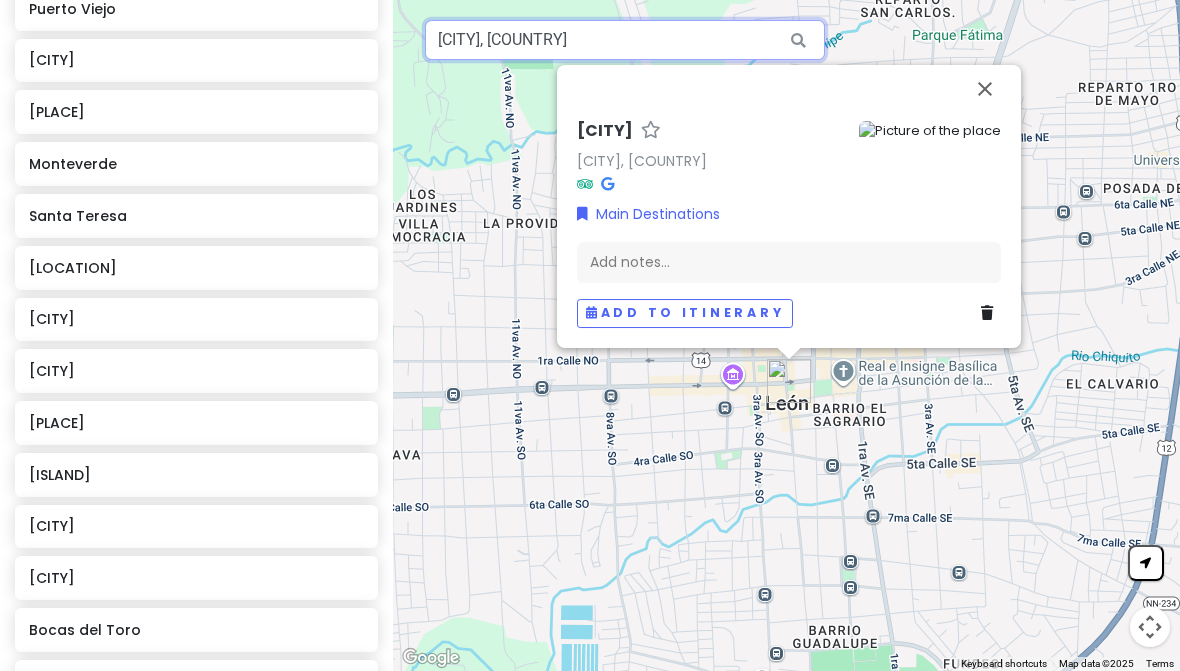 click on "[CITY], [COUNTRY]" at bounding box center (625, 40) 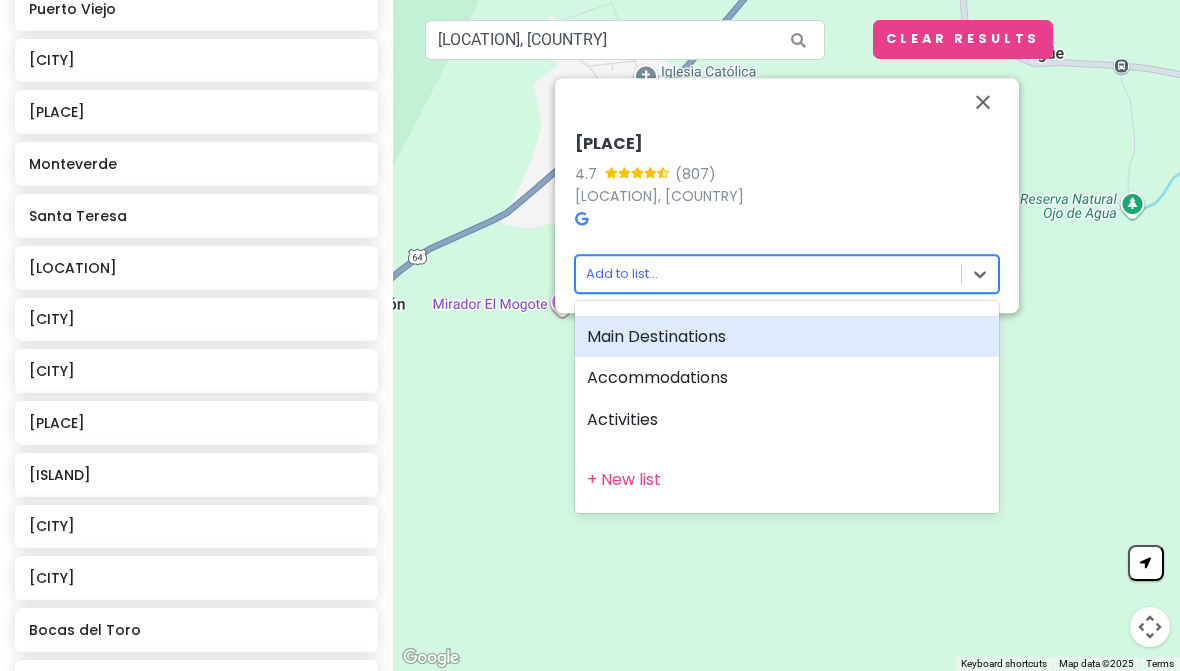click on "Main Destinations" at bounding box center [787, 337] 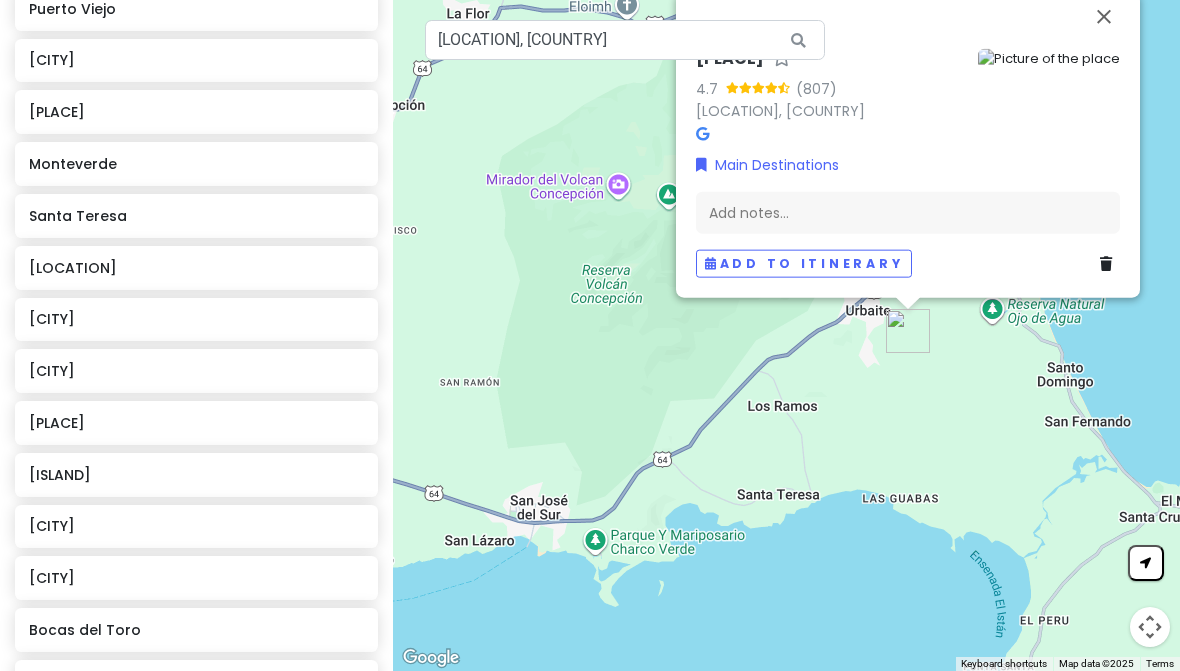 click at bounding box center [1104, 16] 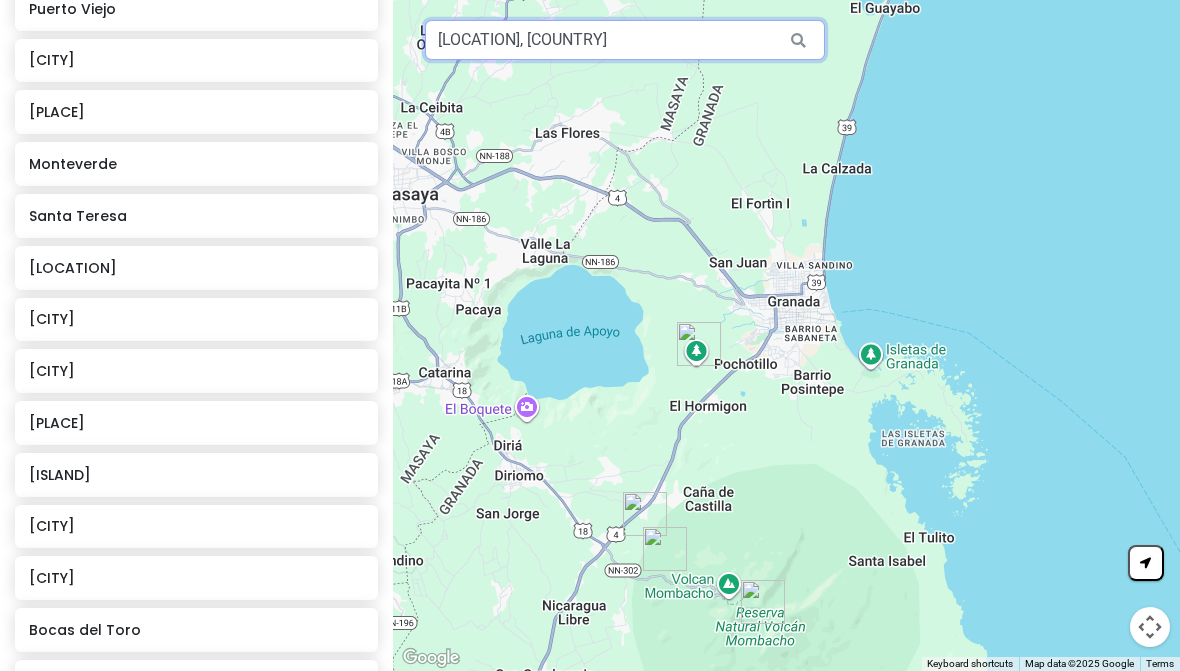 click on "[LOCATION], [COUNTRY]" at bounding box center [625, 40] 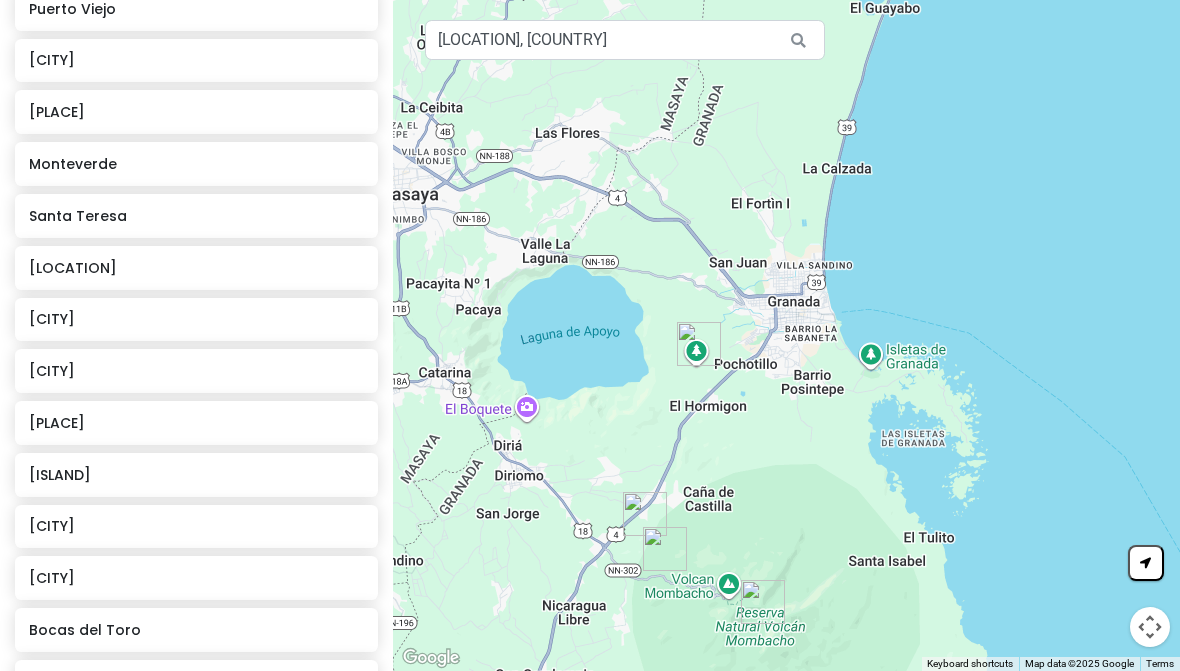 click on "To navigate, press the arrow keys." at bounding box center [786, 335] 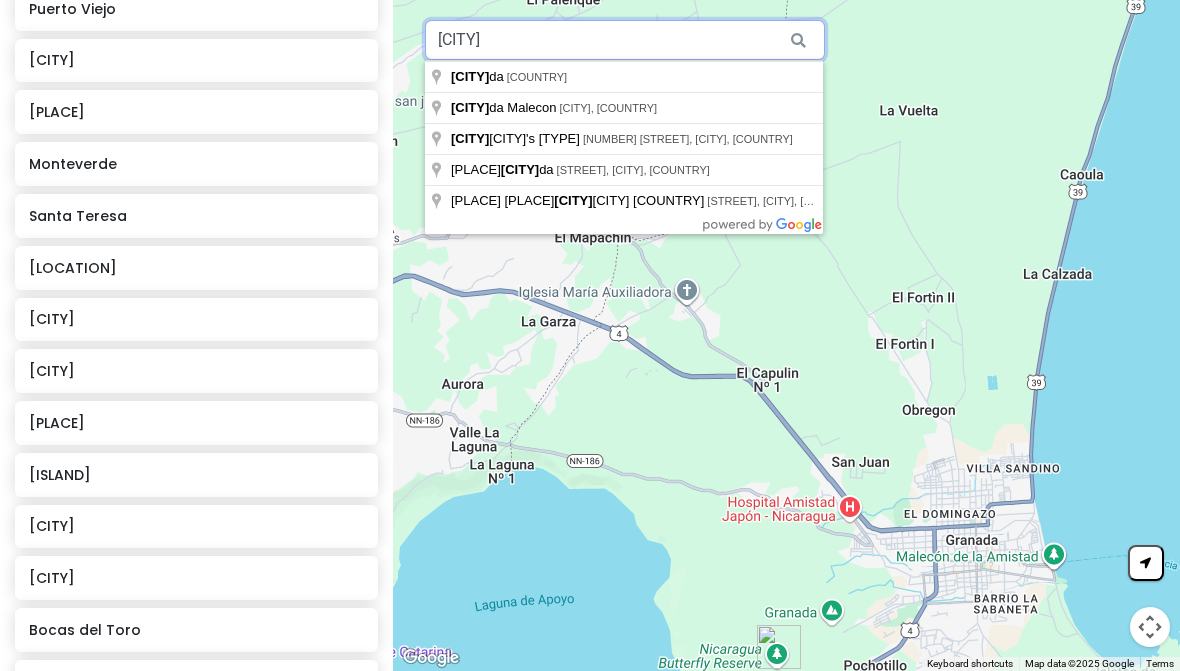 type on "[CITY]" 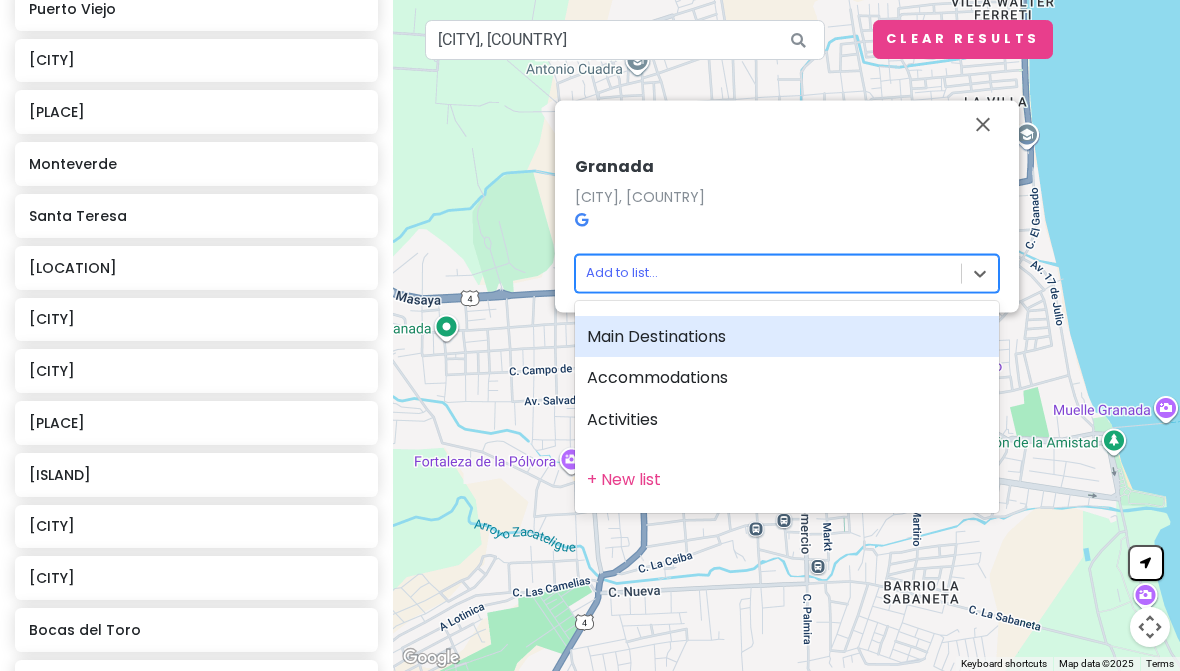click on "Main Destinations" at bounding box center (787, 337) 